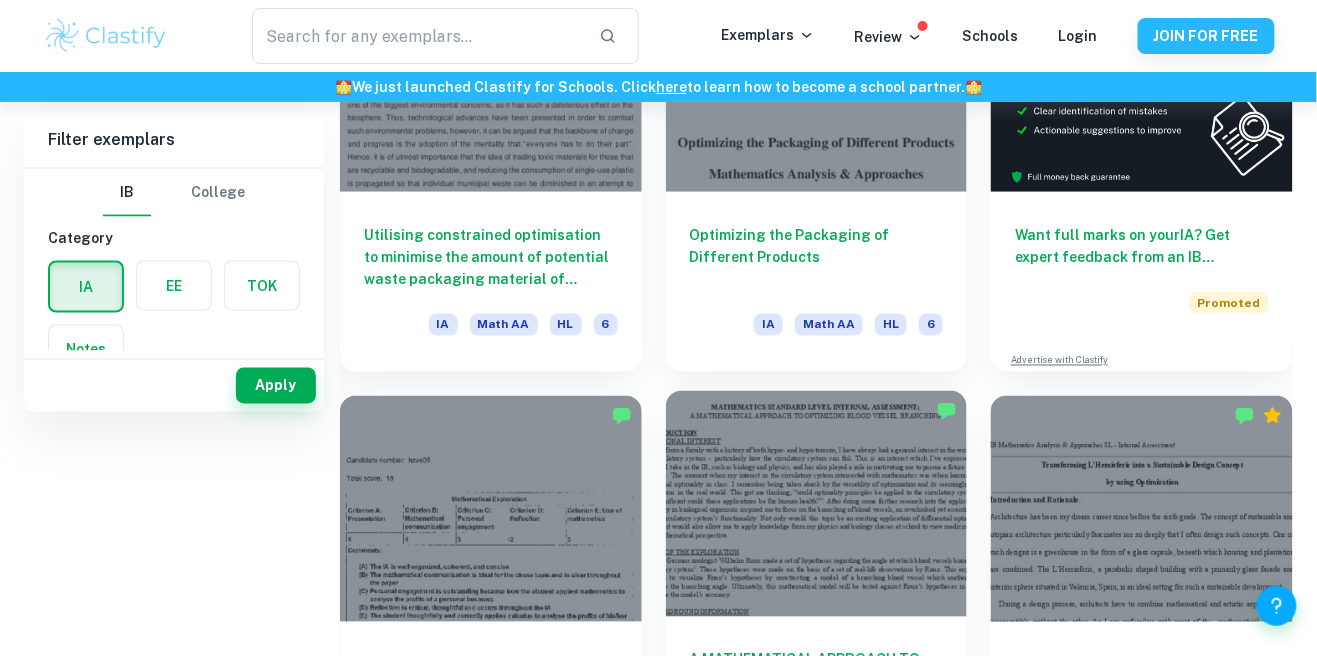 scroll, scrollTop: 0, scrollLeft: 0, axis: both 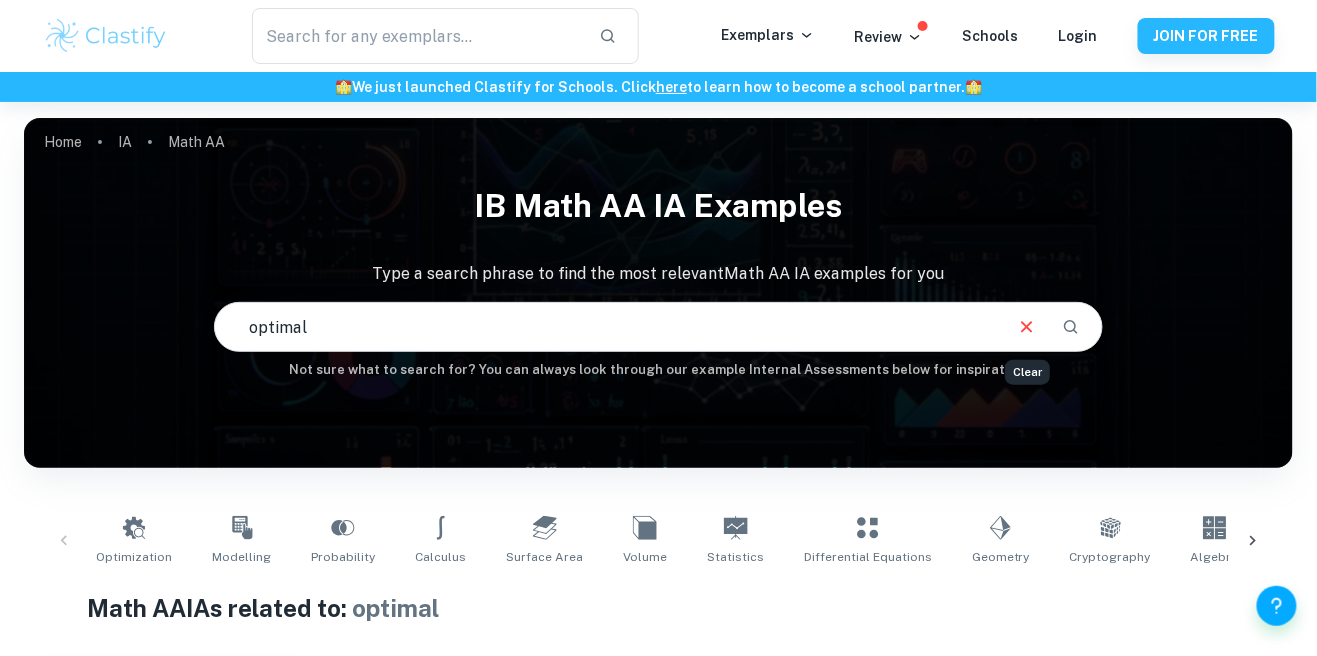 click 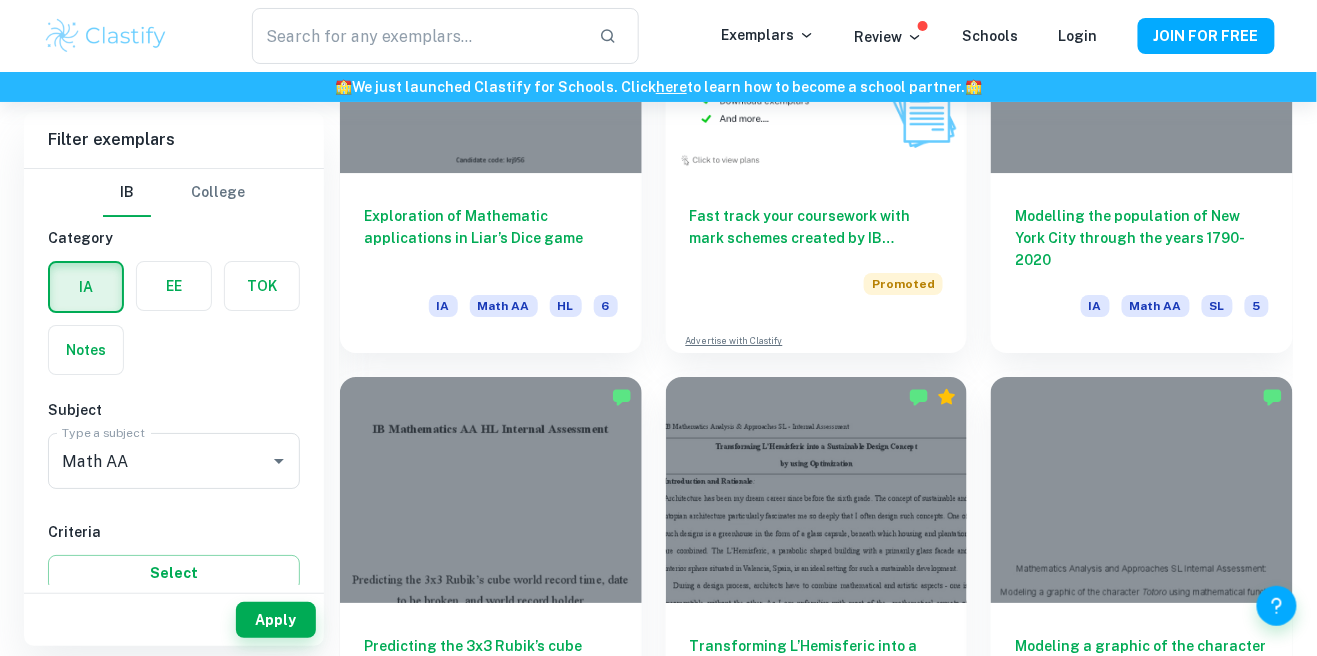 scroll, scrollTop: 3737, scrollLeft: 0, axis: vertical 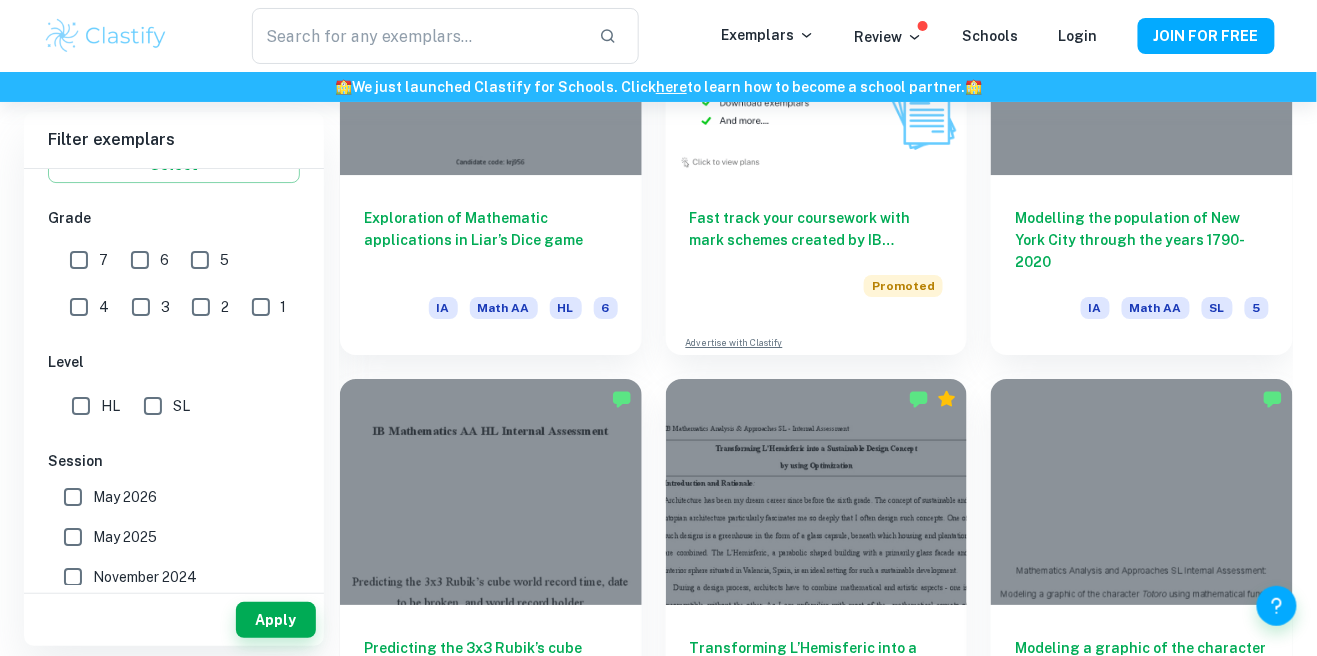 click on "SL" at bounding box center [153, 406] 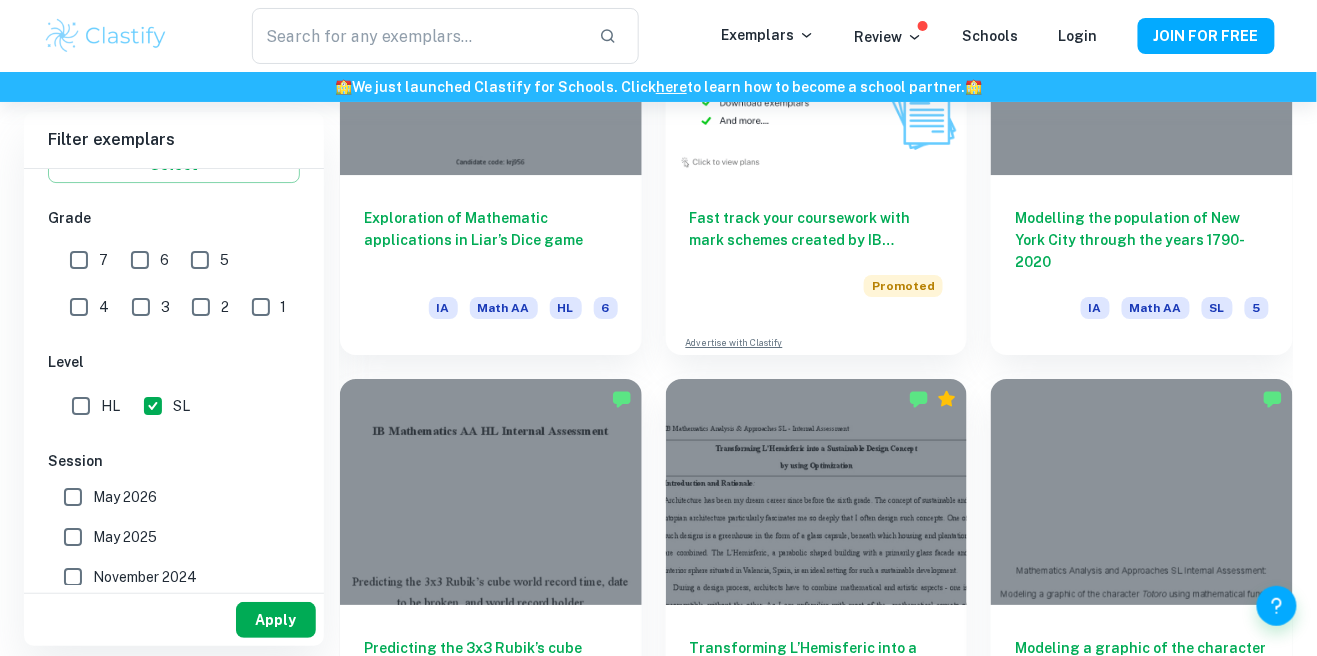 click on "Apply" at bounding box center [276, 620] 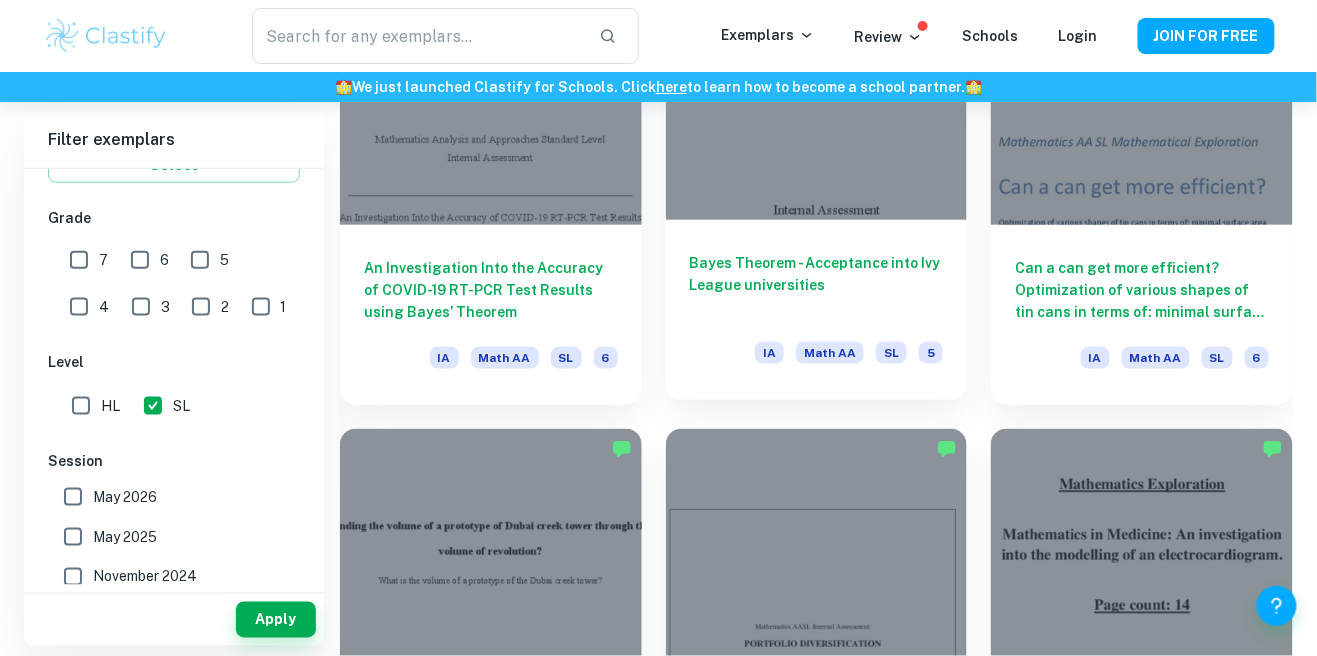 scroll, scrollTop: 4555, scrollLeft: 0, axis: vertical 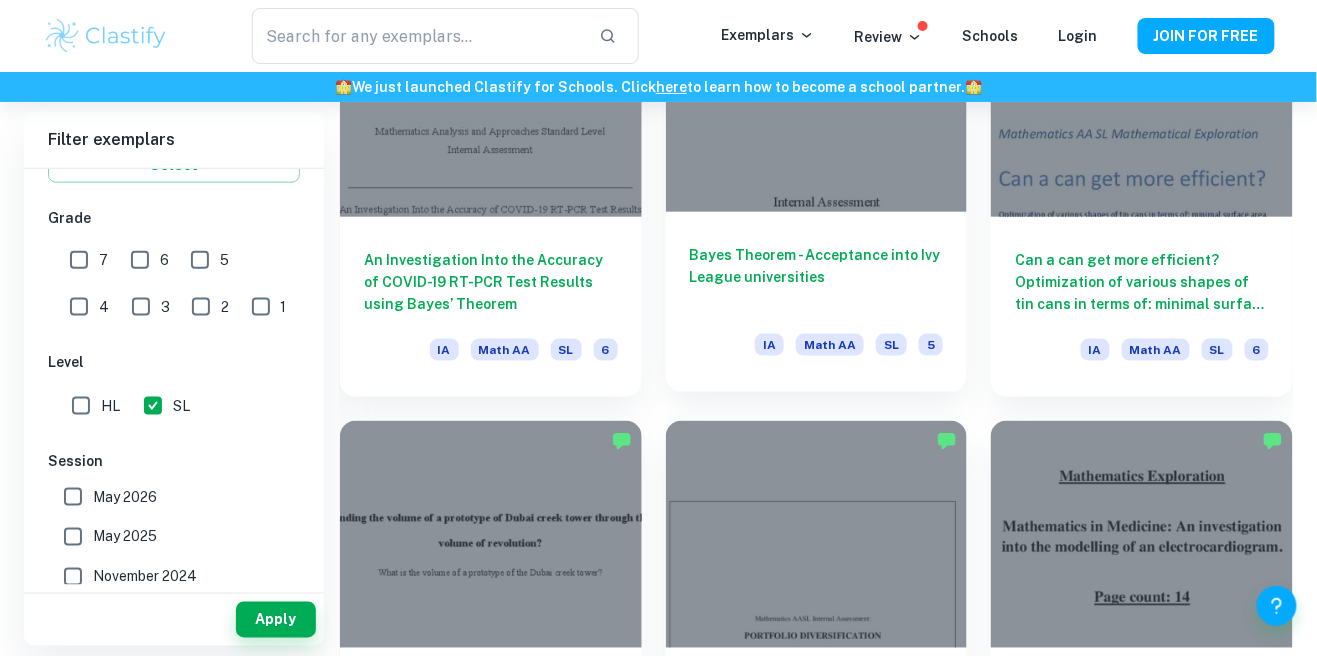 click on "IA Math AA SL 5" at bounding box center (817, 351) 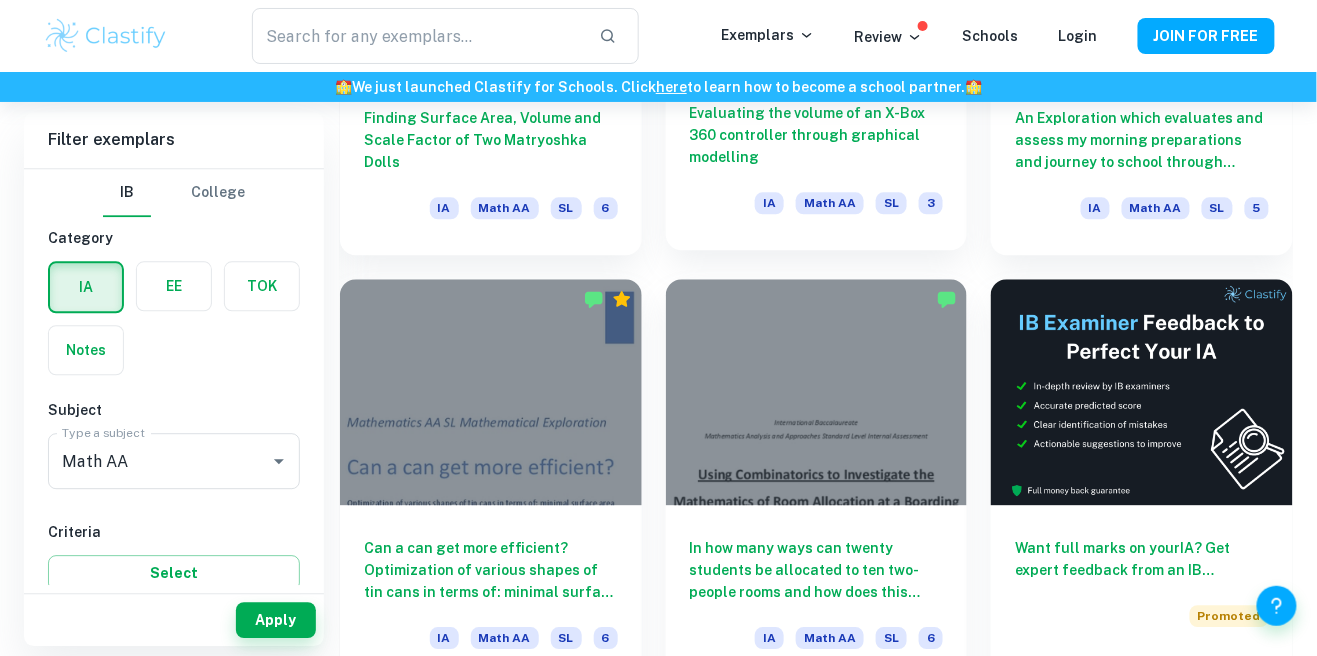 scroll, scrollTop: 7276, scrollLeft: 0, axis: vertical 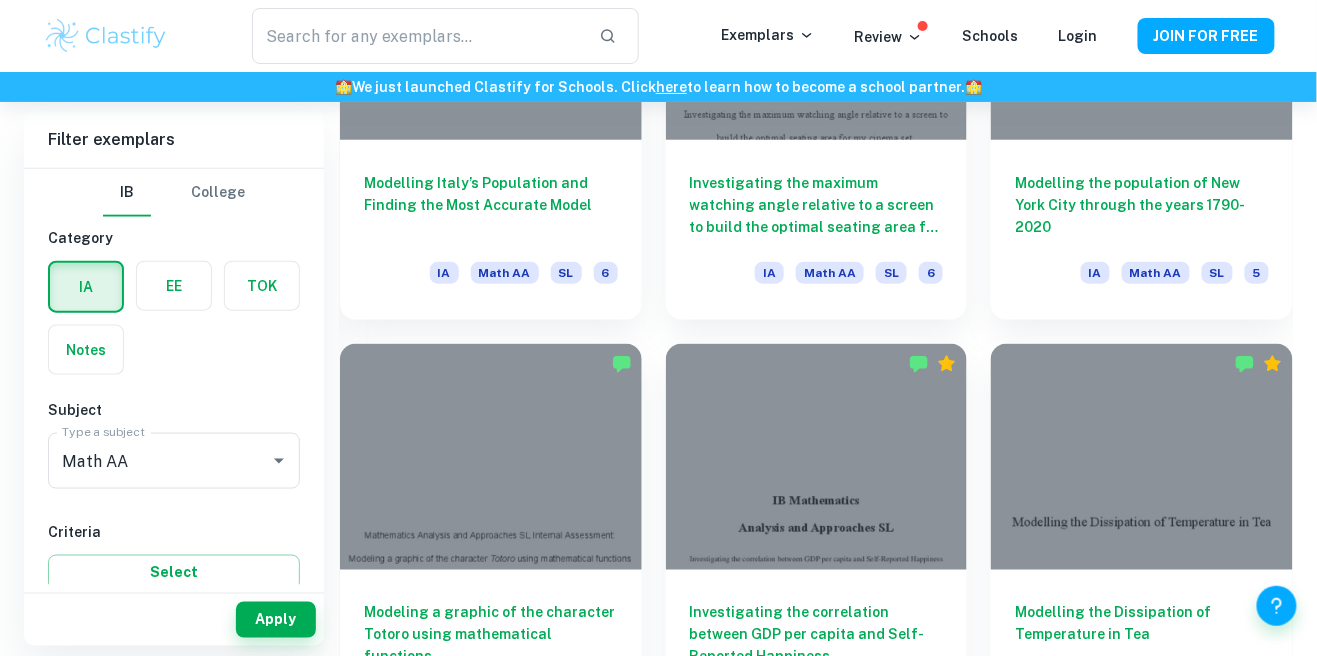 click at bounding box center (417, 36) 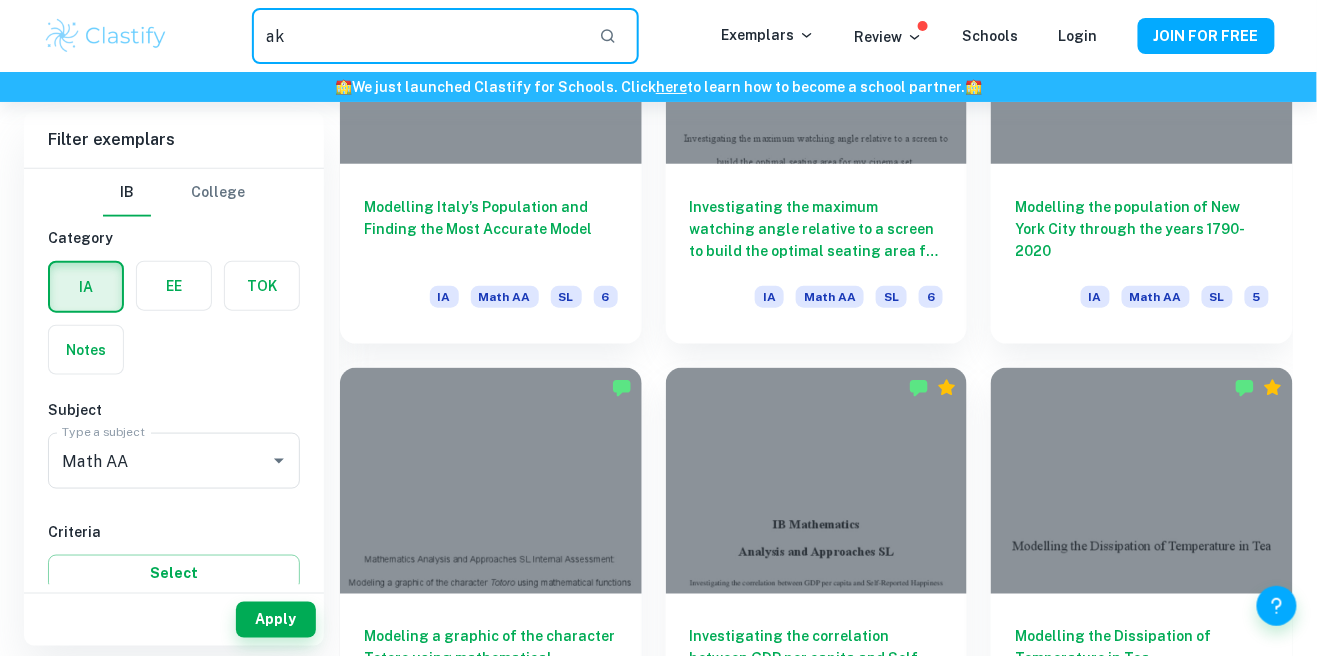 type on "a" 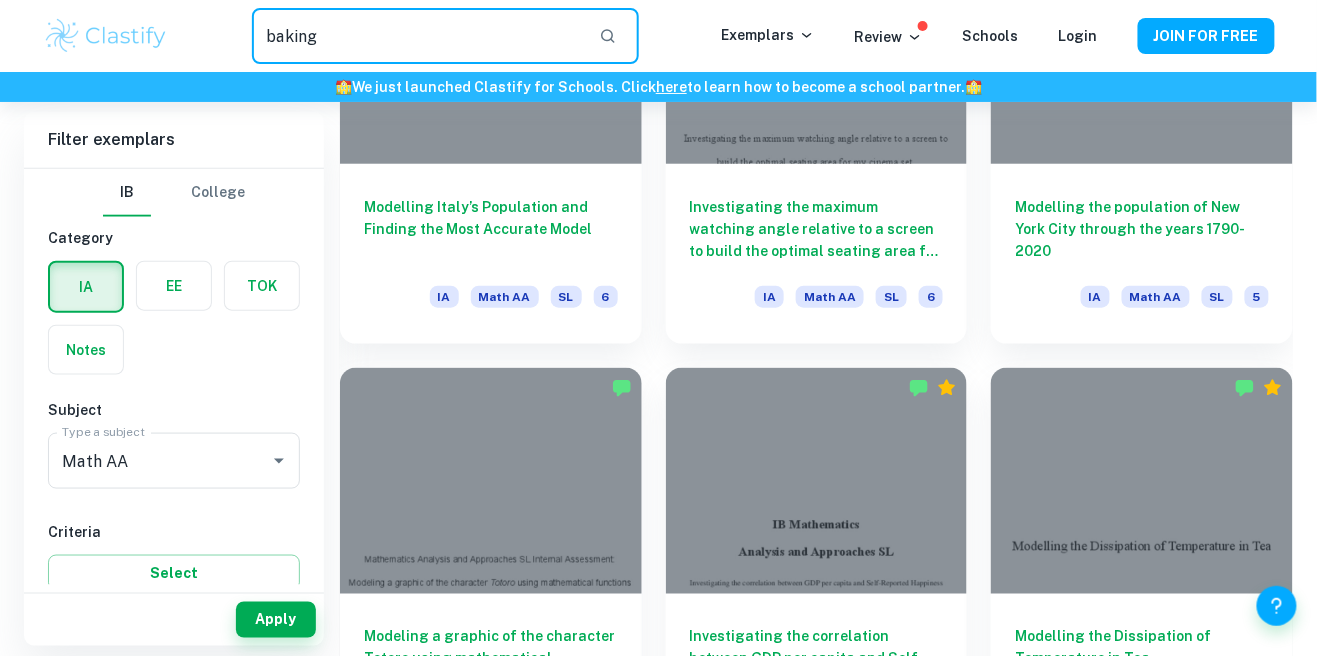 type on "baking" 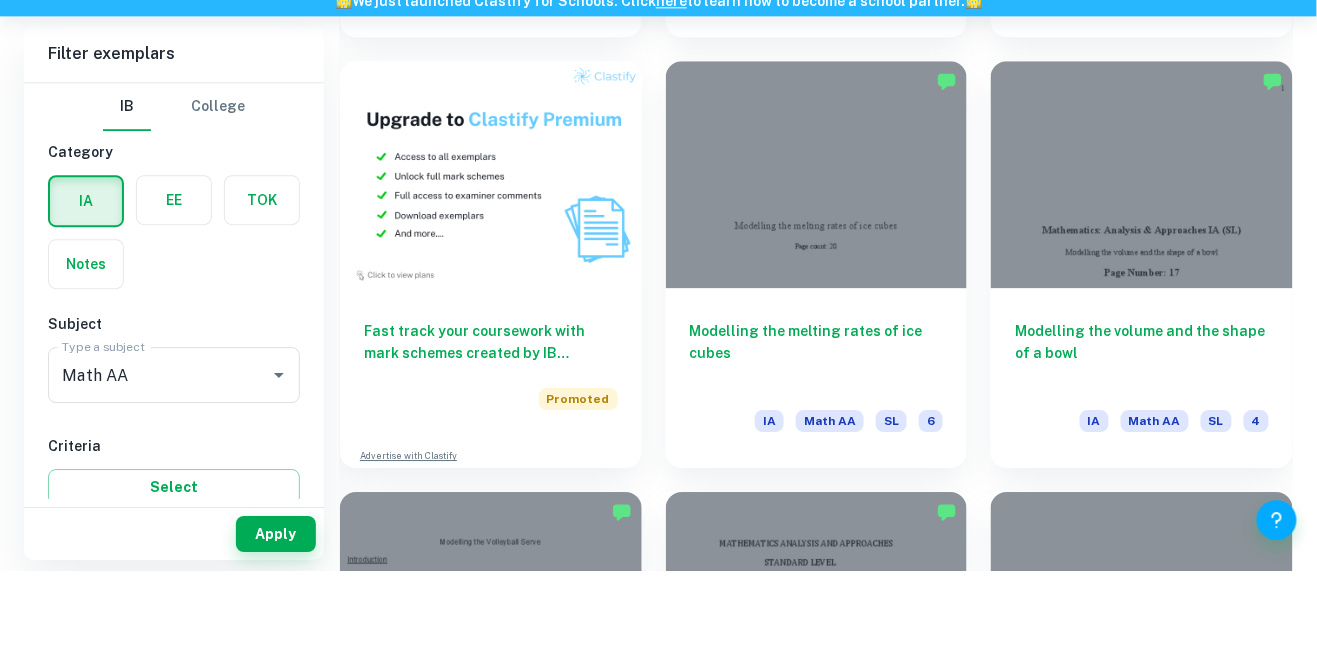 scroll, scrollTop: 1389, scrollLeft: 0, axis: vertical 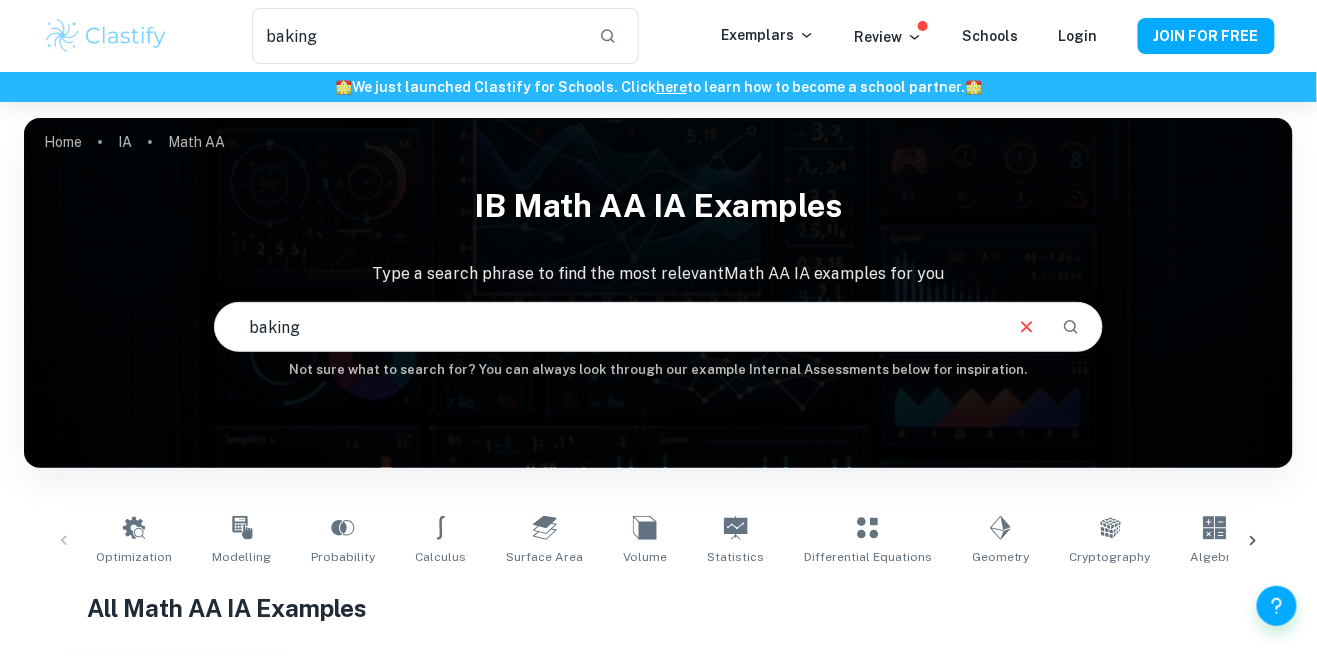 type on "baking" 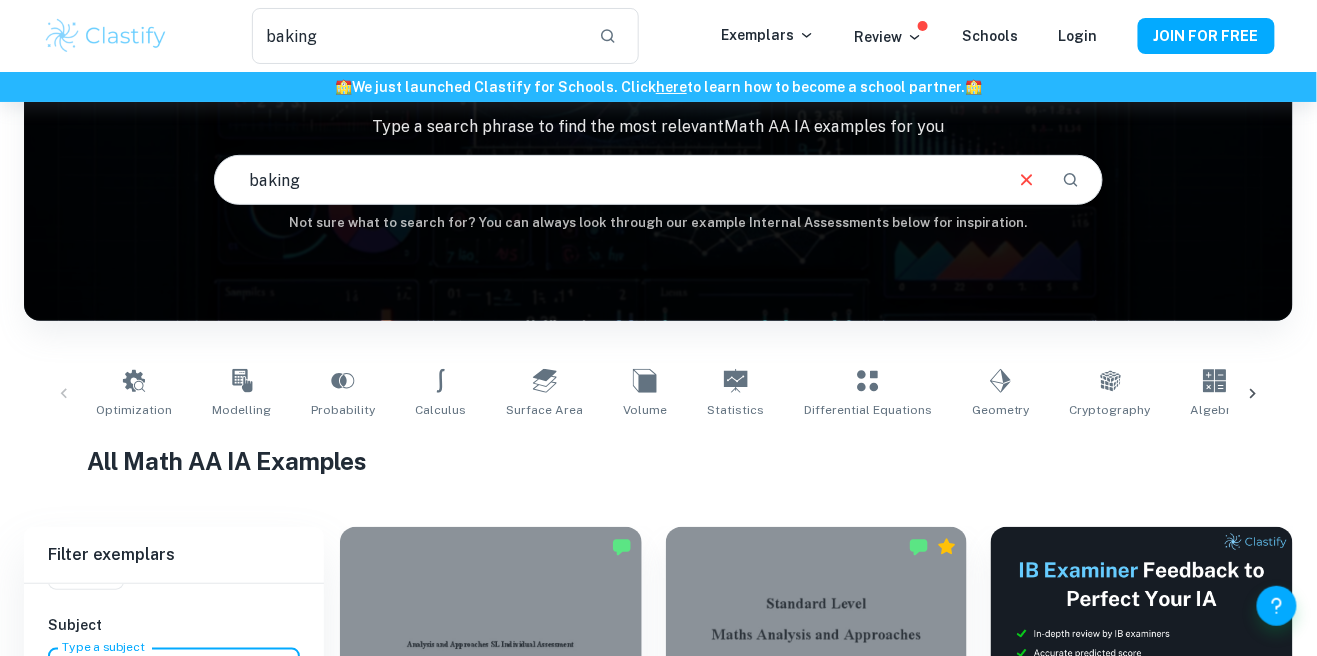 scroll, scrollTop: 130, scrollLeft: 0, axis: vertical 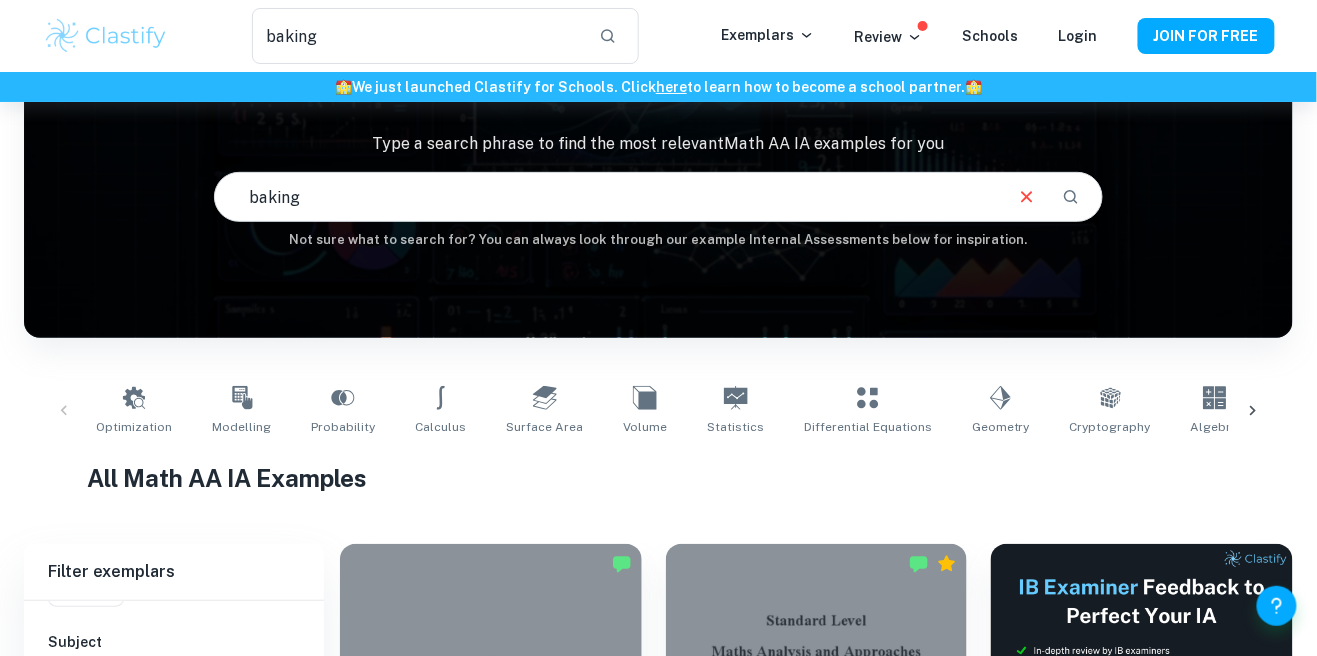 click on "baking ​" at bounding box center (658, 197) 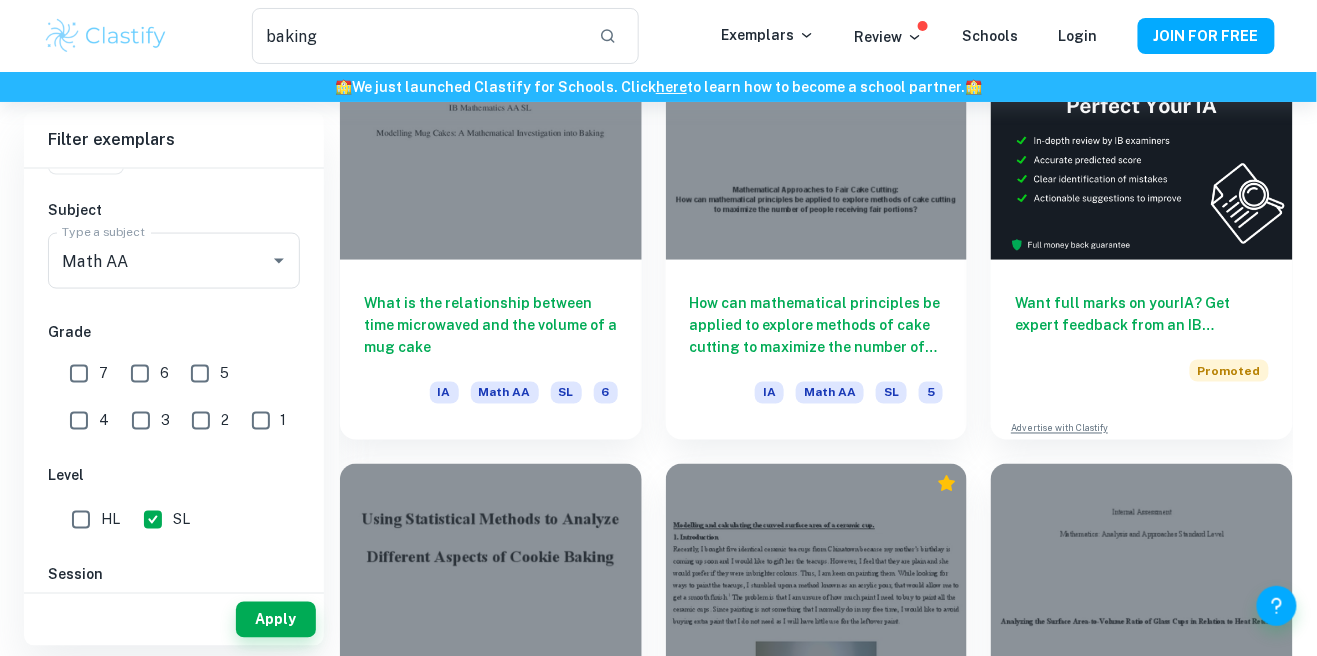 scroll, scrollTop: 0, scrollLeft: 0, axis: both 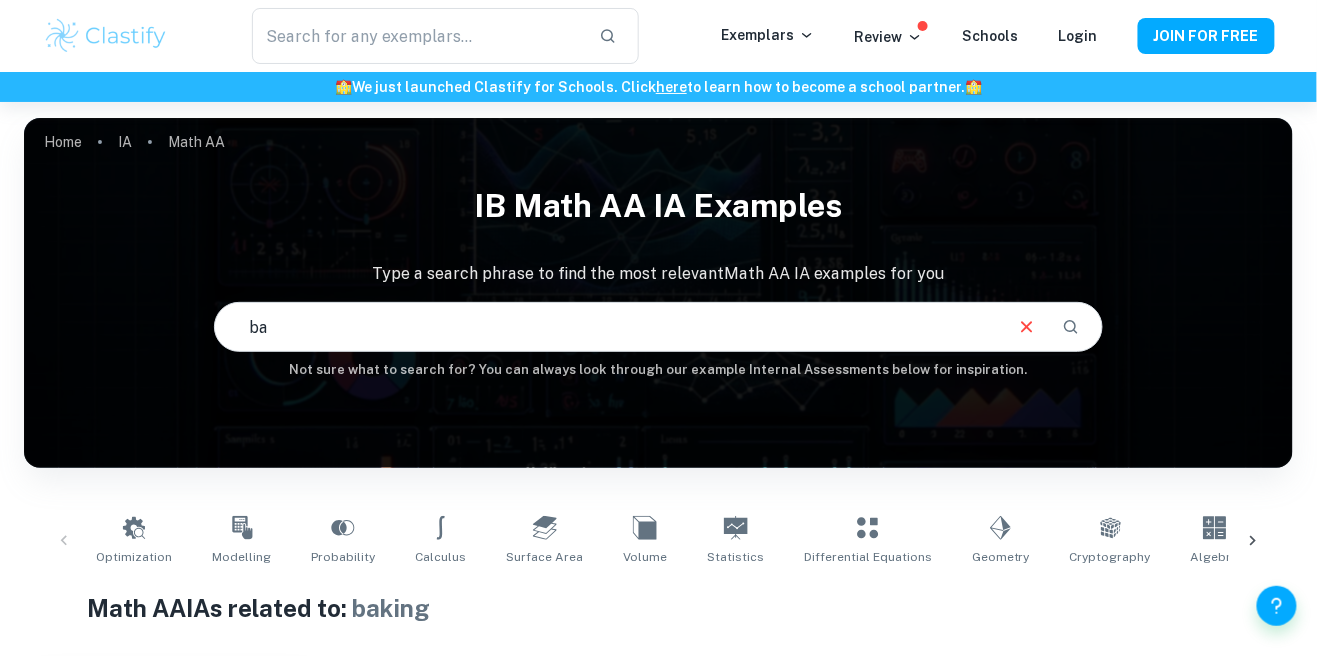 type on "b" 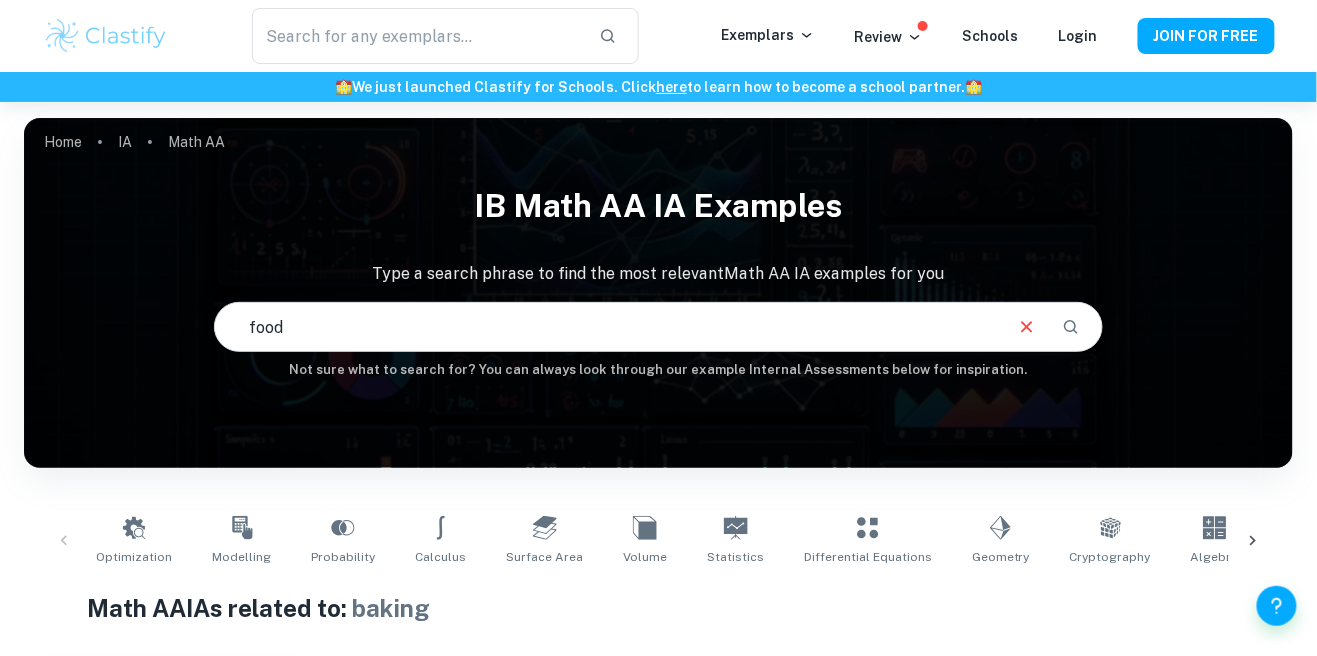 type on "food" 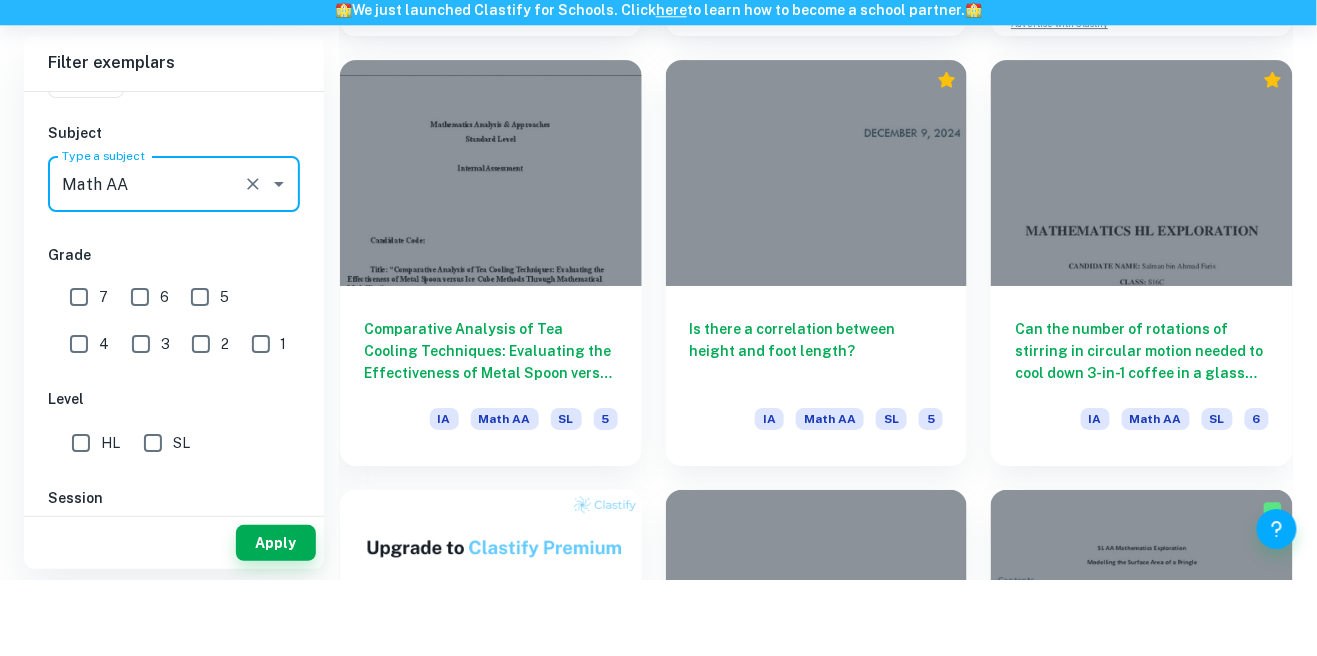 scroll, scrollTop: 7851, scrollLeft: 0, axis: vertical 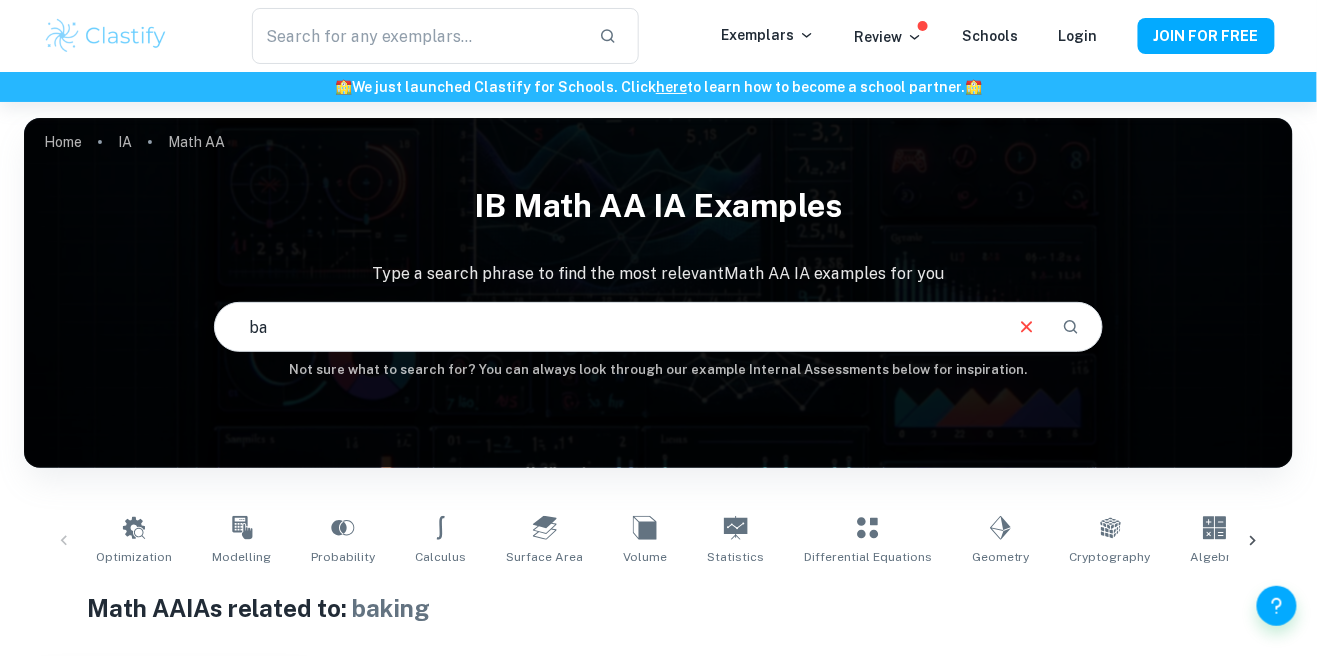 type on "b" 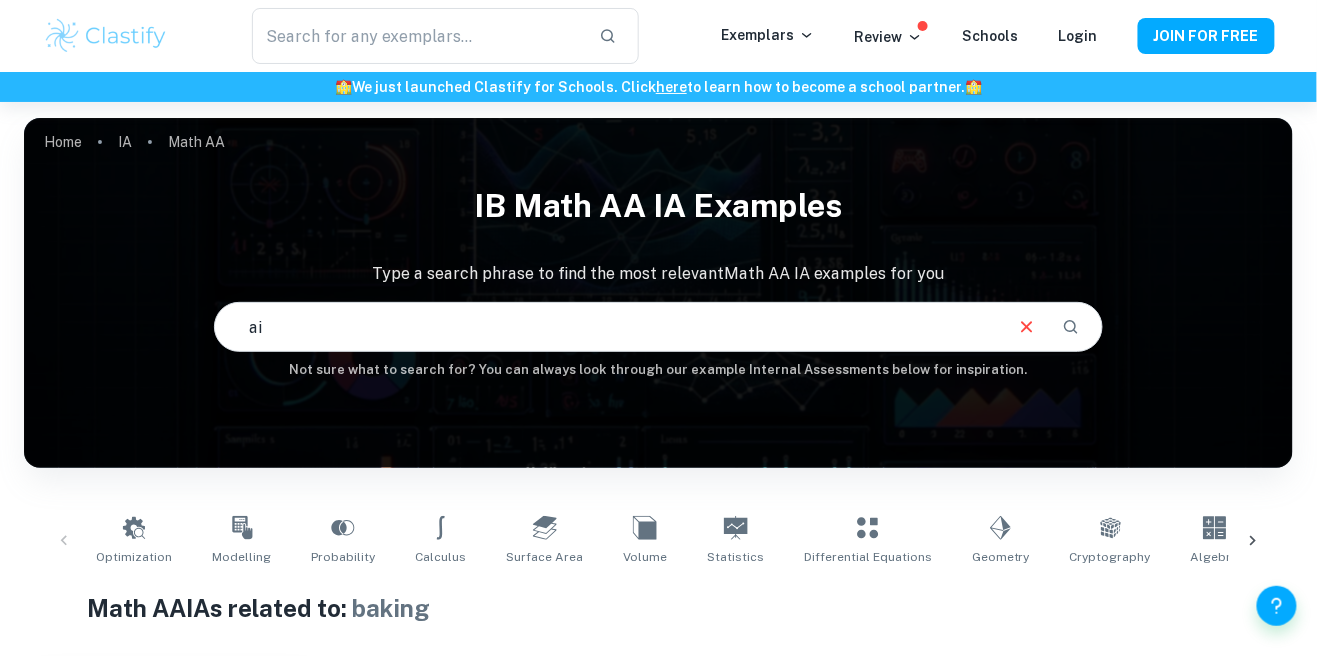 type on "air" 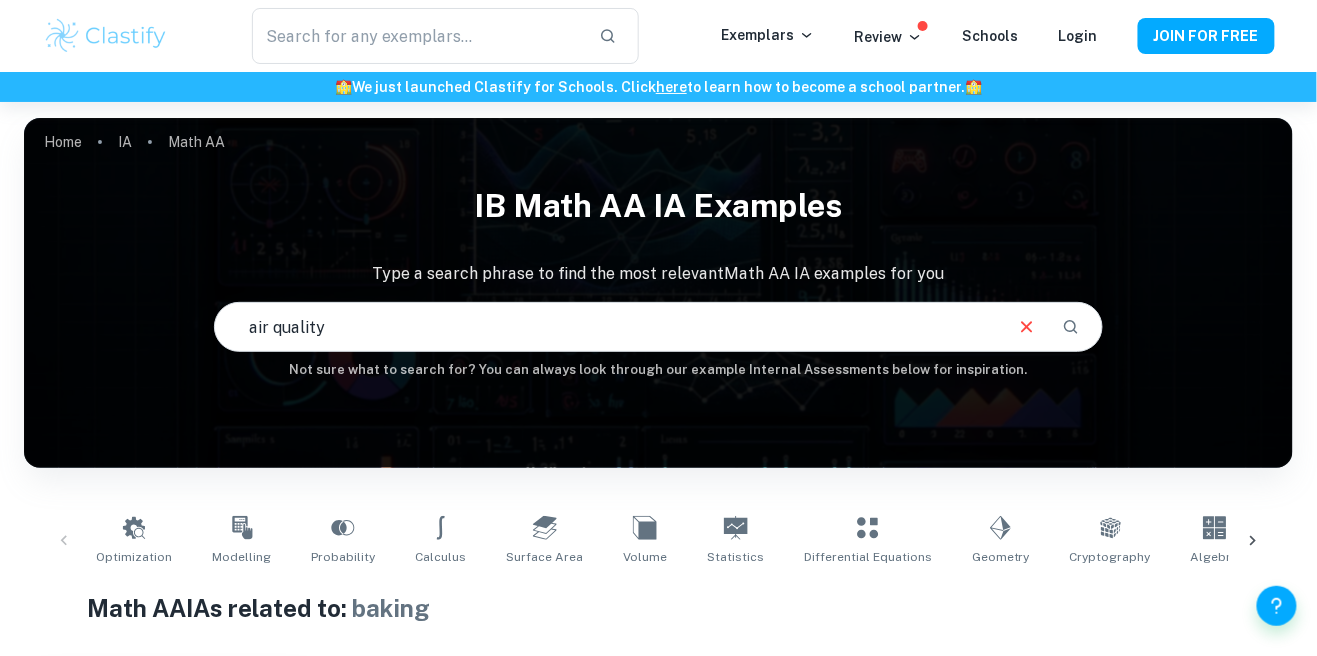 type on "air quality" 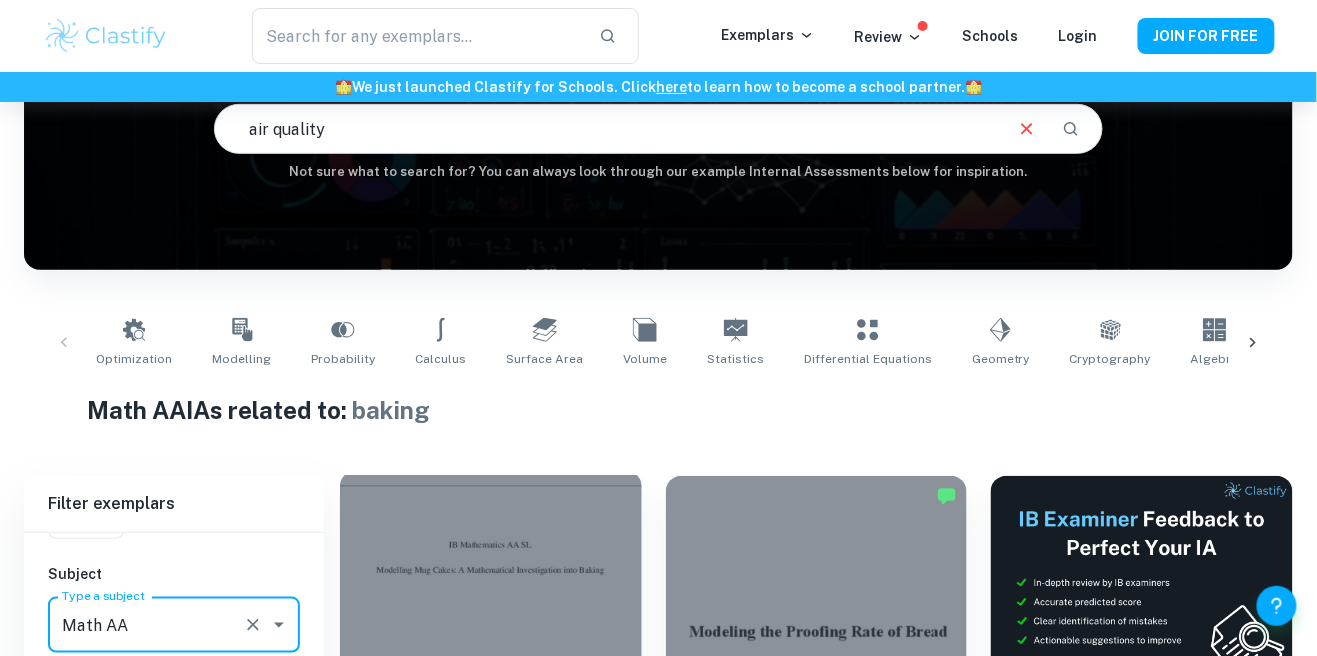scroll, scrollTop: 147, scrollLeft: 0, axis: vertical 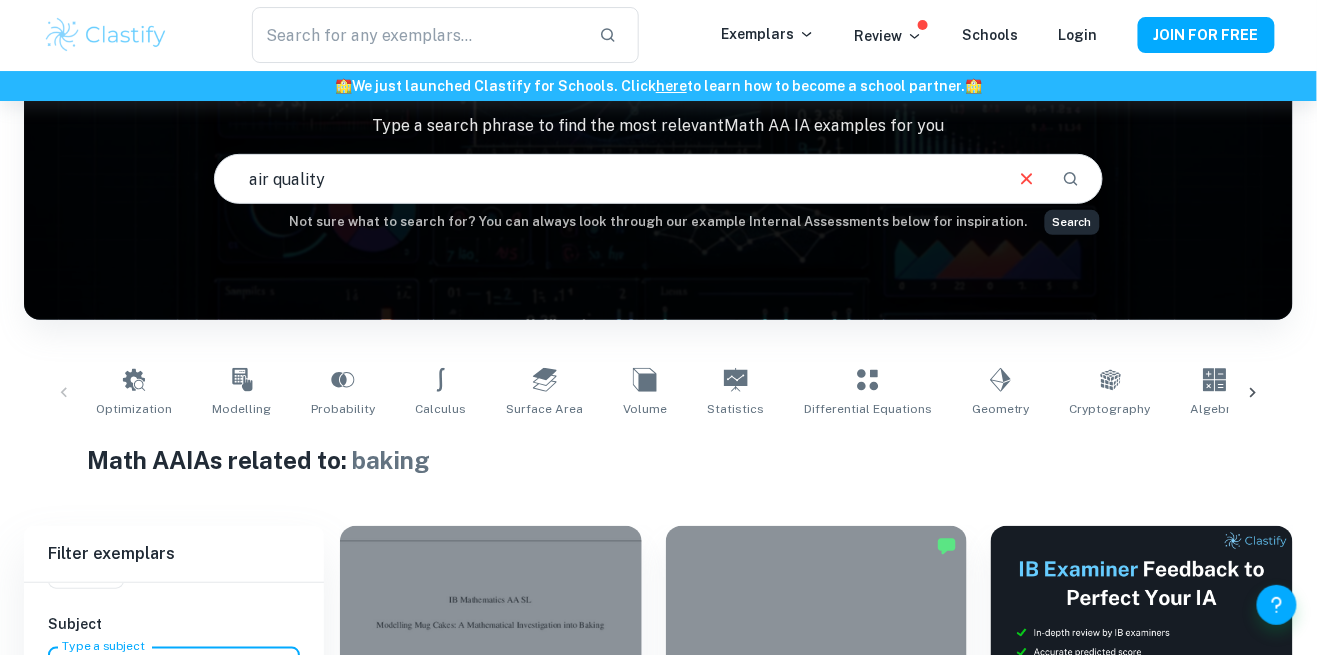 click at bounding box center (1071, 180) 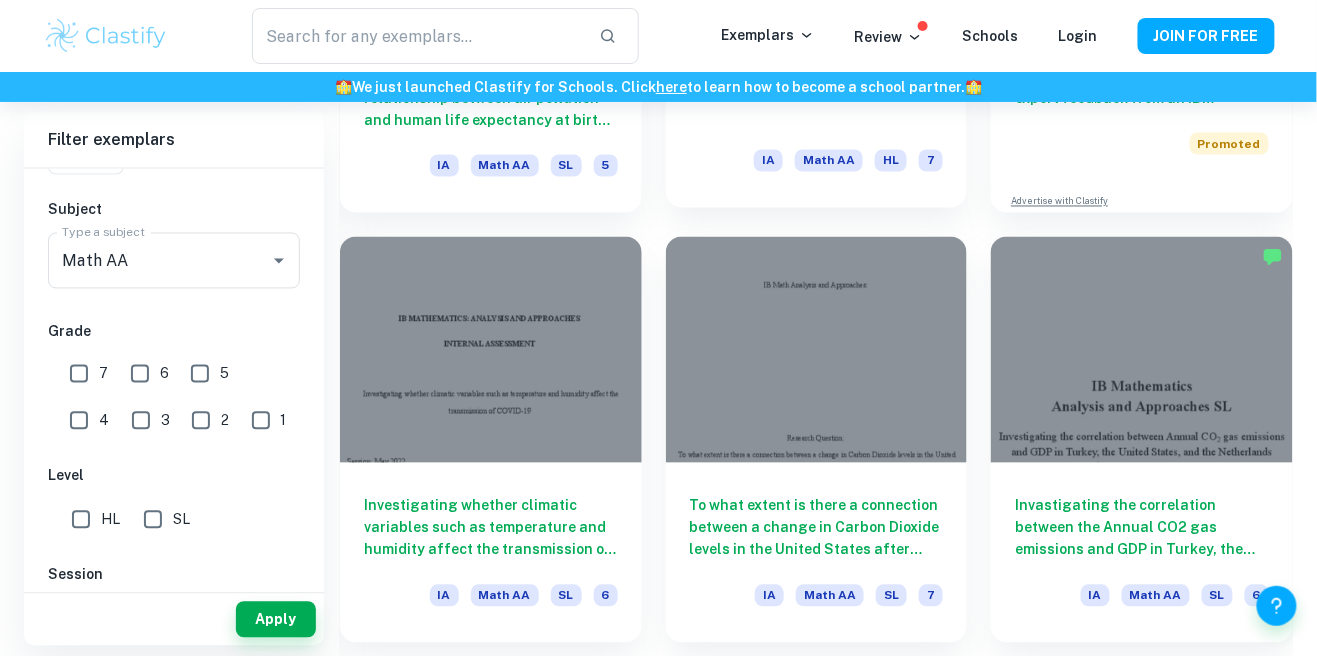 scroll, scrollTop: 869, scrollLeft: 0, axis: vertical 